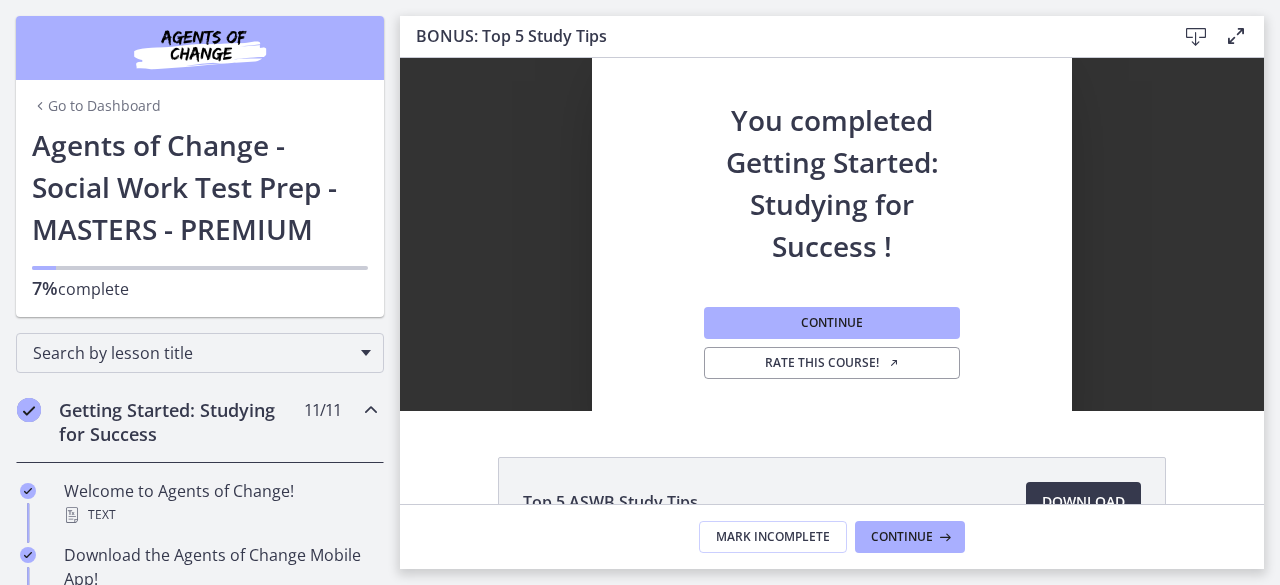 scroll, scrollTop: 0, scrollLeft: 0, axis: both 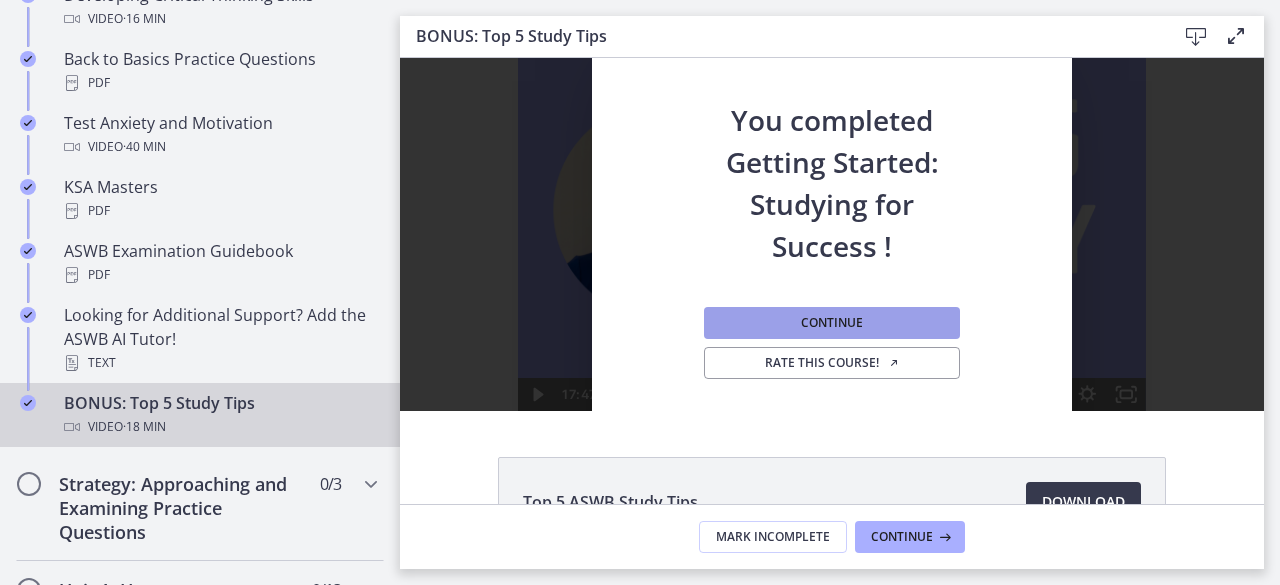 click on "Continue" at bounding box center [832, 323] 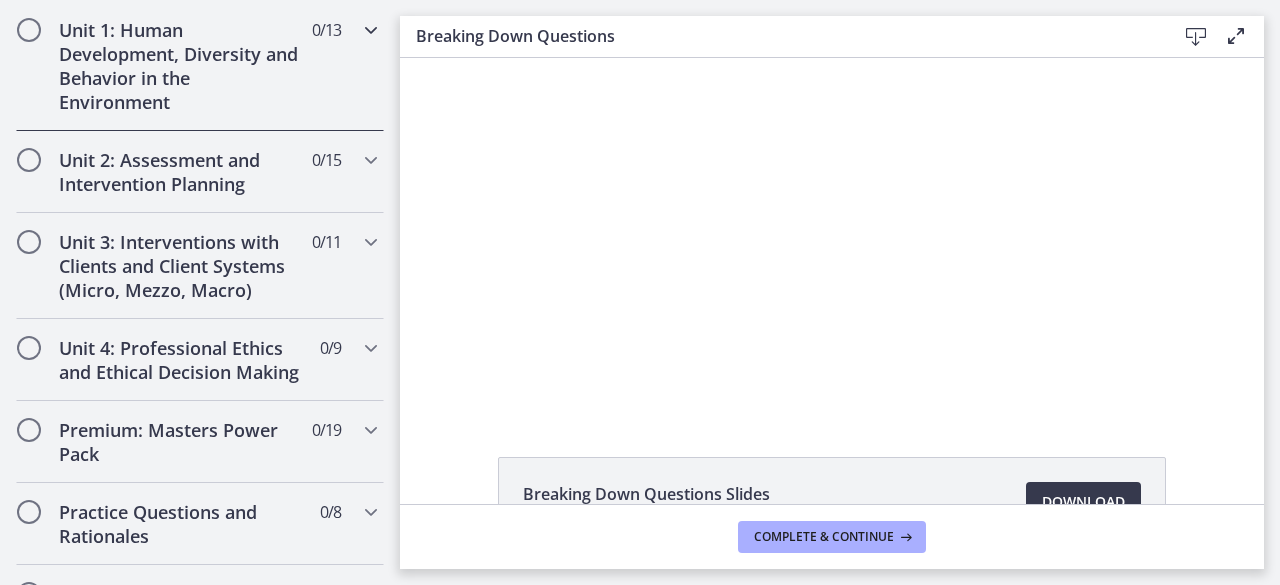 scroll, scrollTop: 0, scrollLeft: 0, axis: both 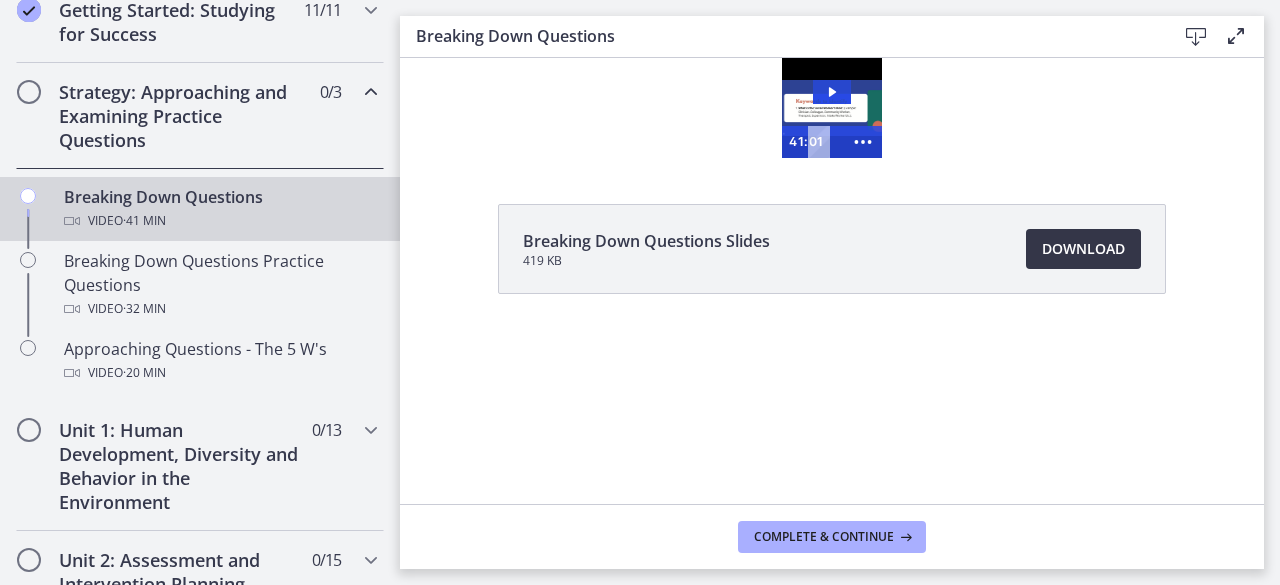 click on "Download
Opens in a new window" at bounding box center [1083, 249] 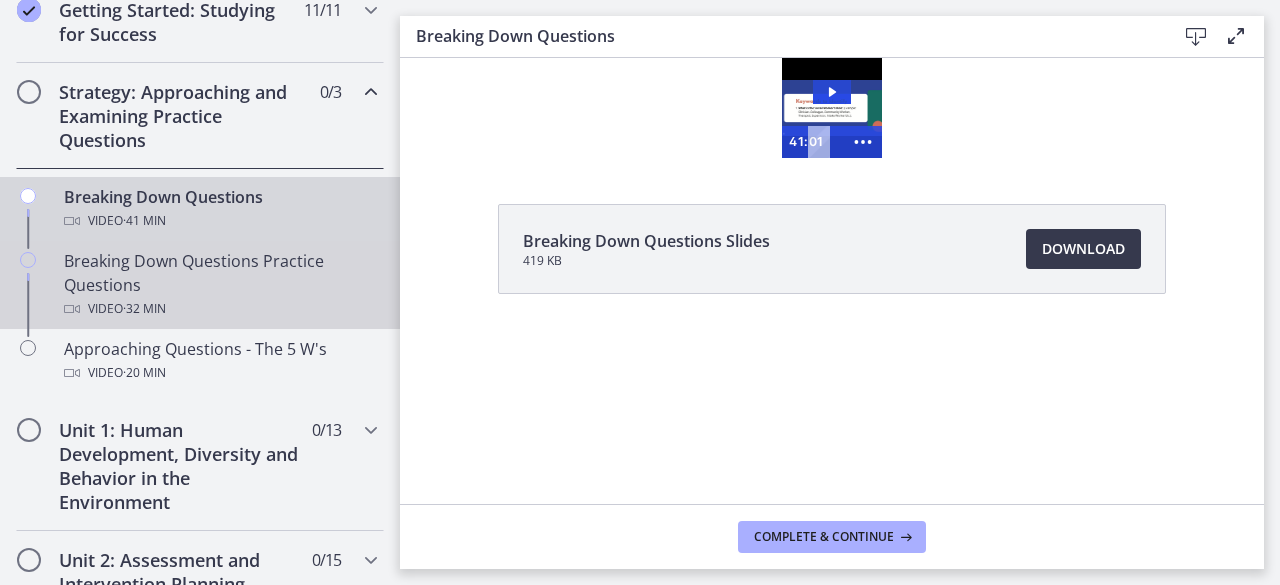 click on "Breaking Down Questions Practice Questions
Video
·  32 min" at bounding box center [220, 285] 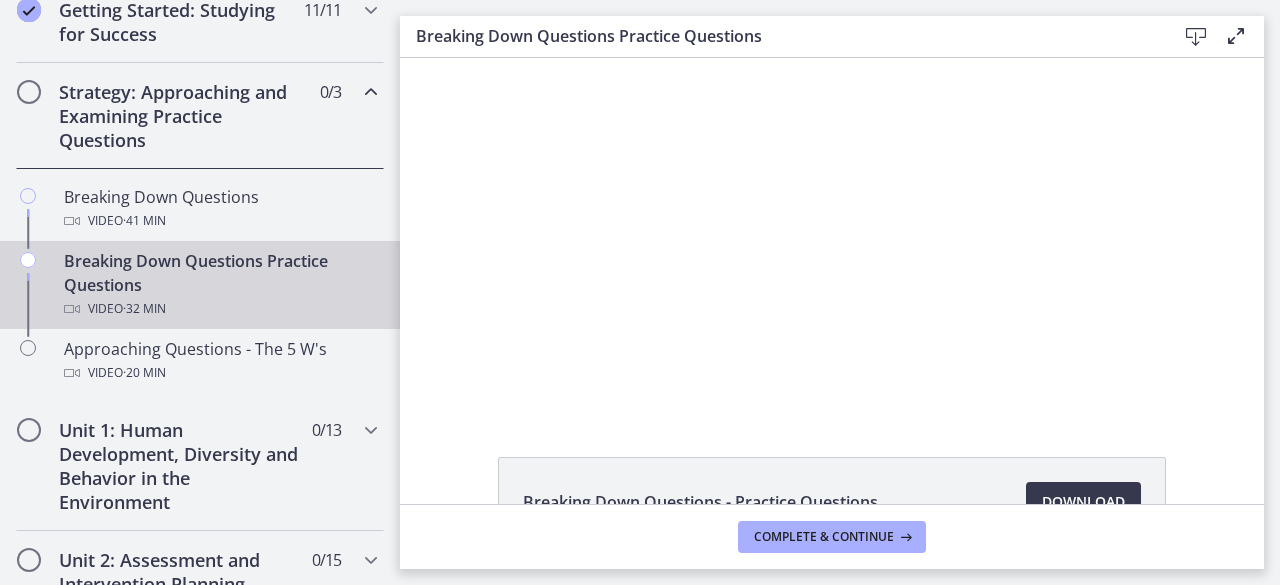 scroll, scrollTop: 0, scrollLeft: 0, axis: both 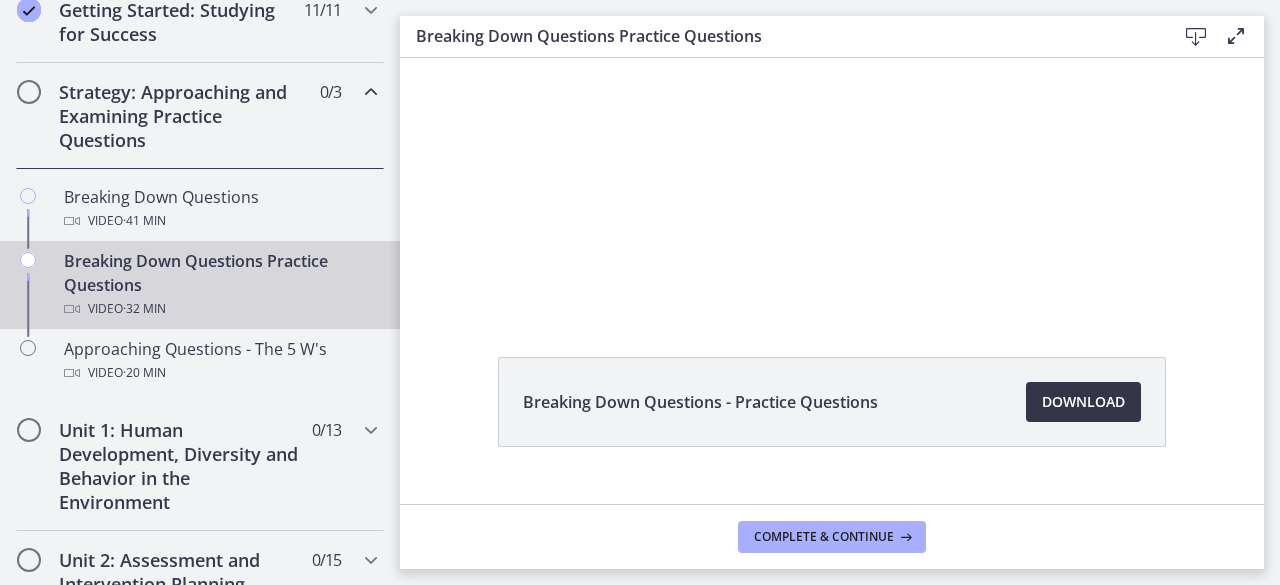 click on "Download
Opens in a new window" at bounding box center [1083, 402] 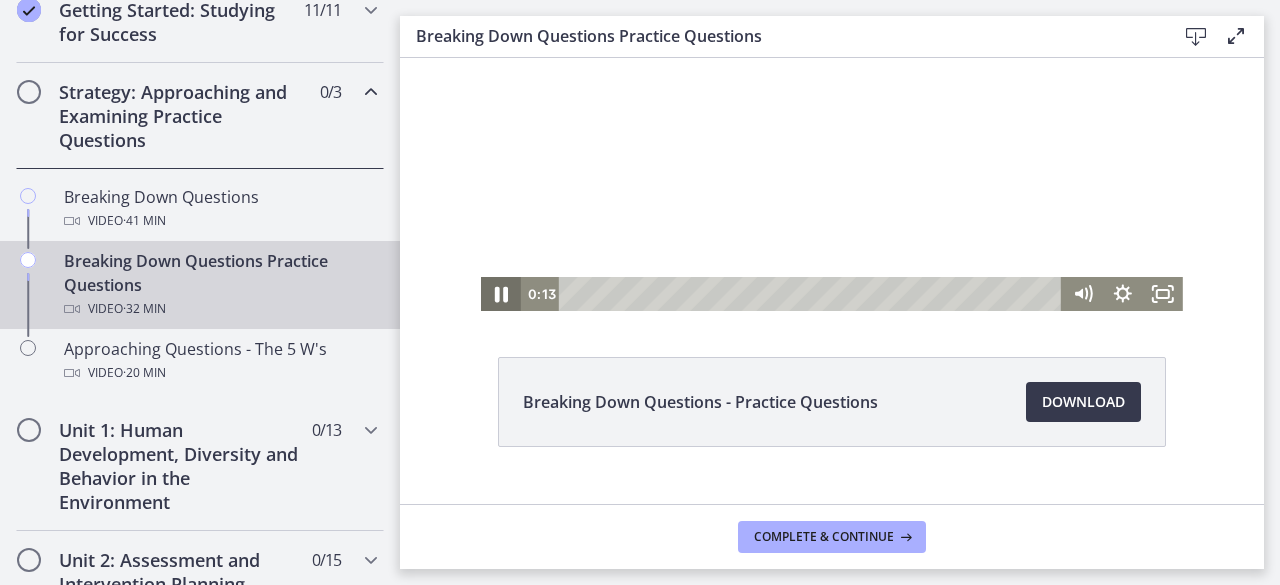click 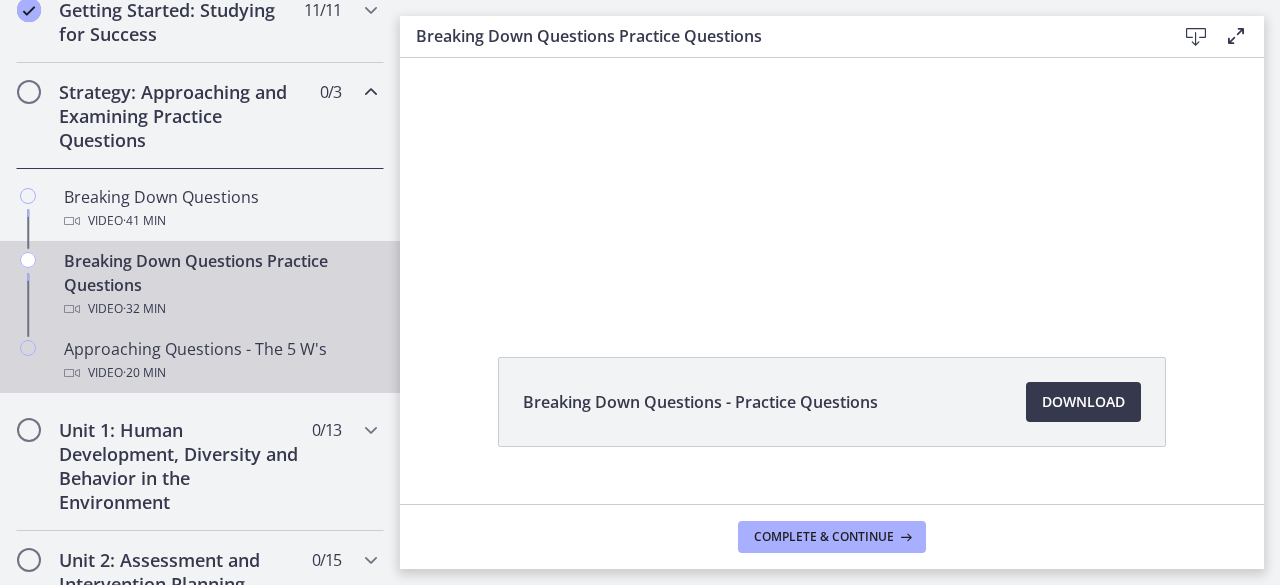 click on "Video
·  20 min" at bounding box center [220, 373] 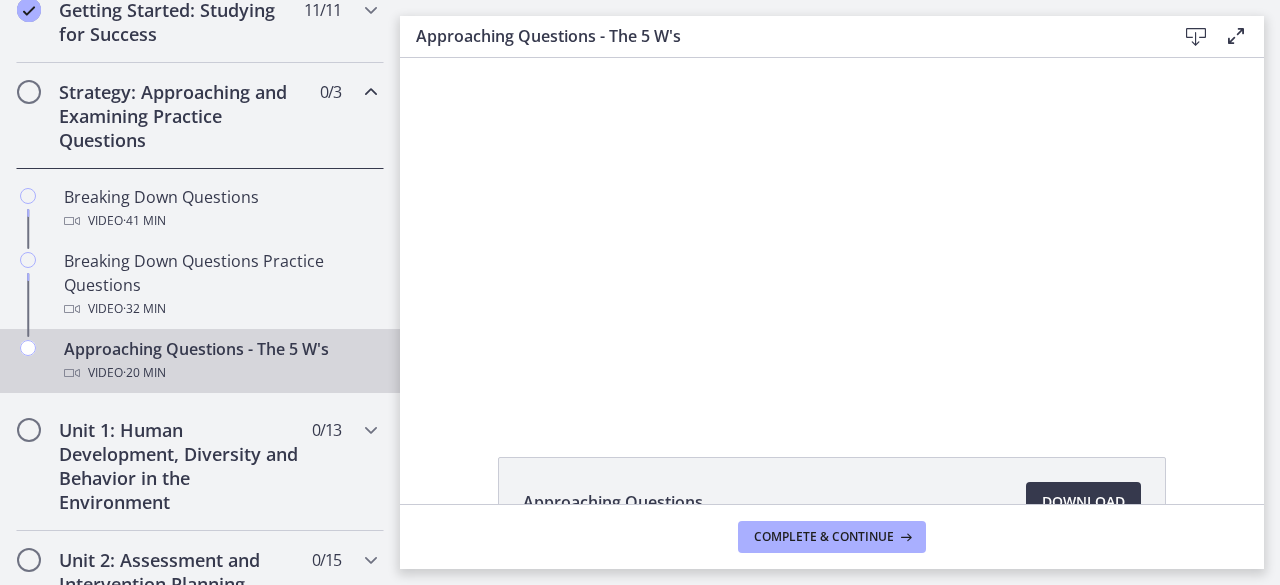 scroll, scrollTop: 0, scrollLeft: 0, axis: both 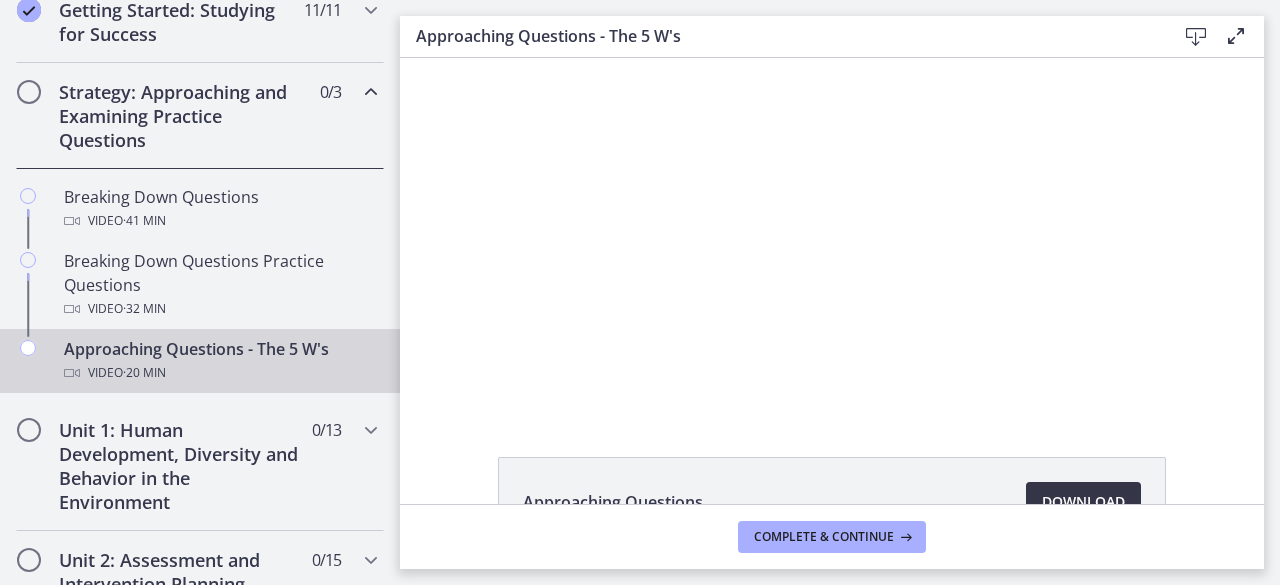 click on "Download
Opens in a new window" at bounding box center (1083, 502) 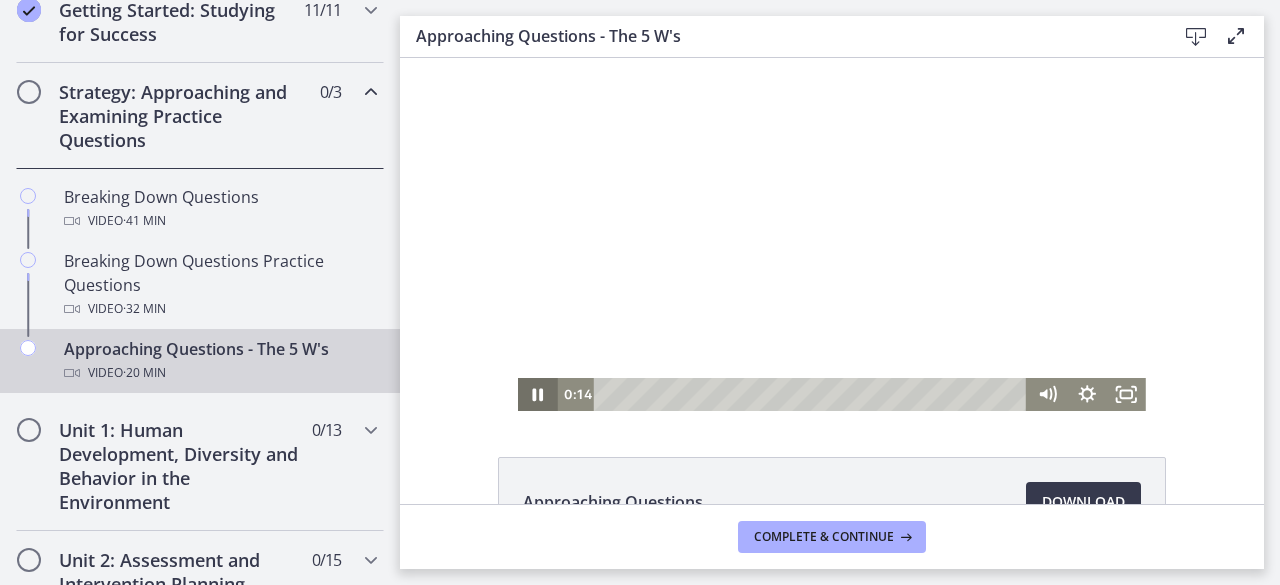 click 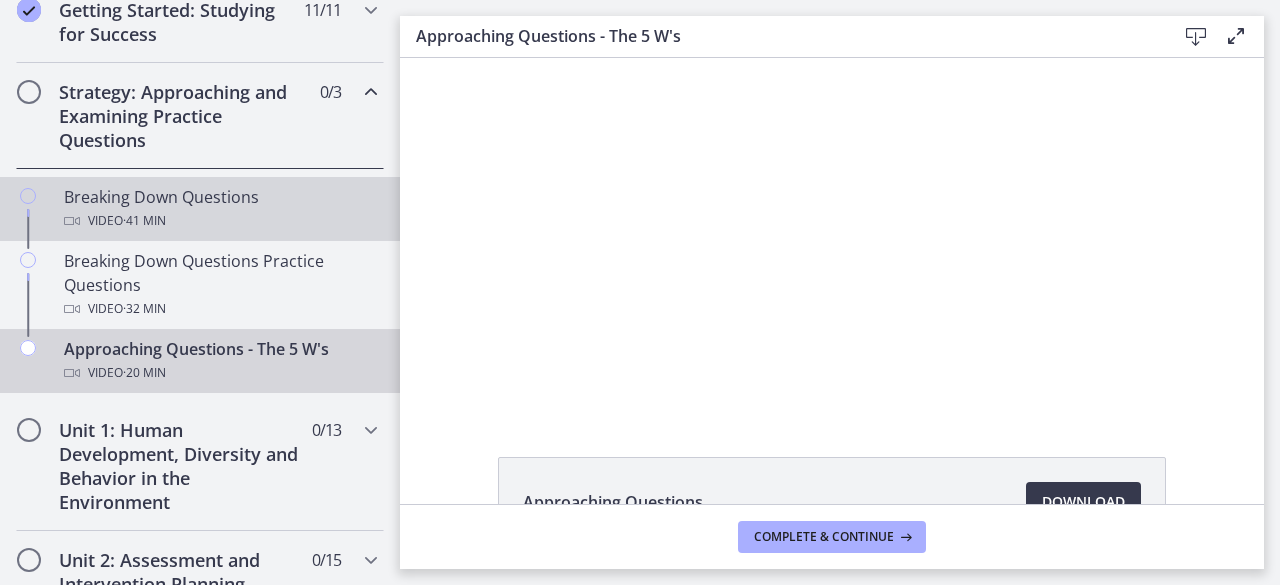 click on "·  41 min" at bounding box center [144, 221] 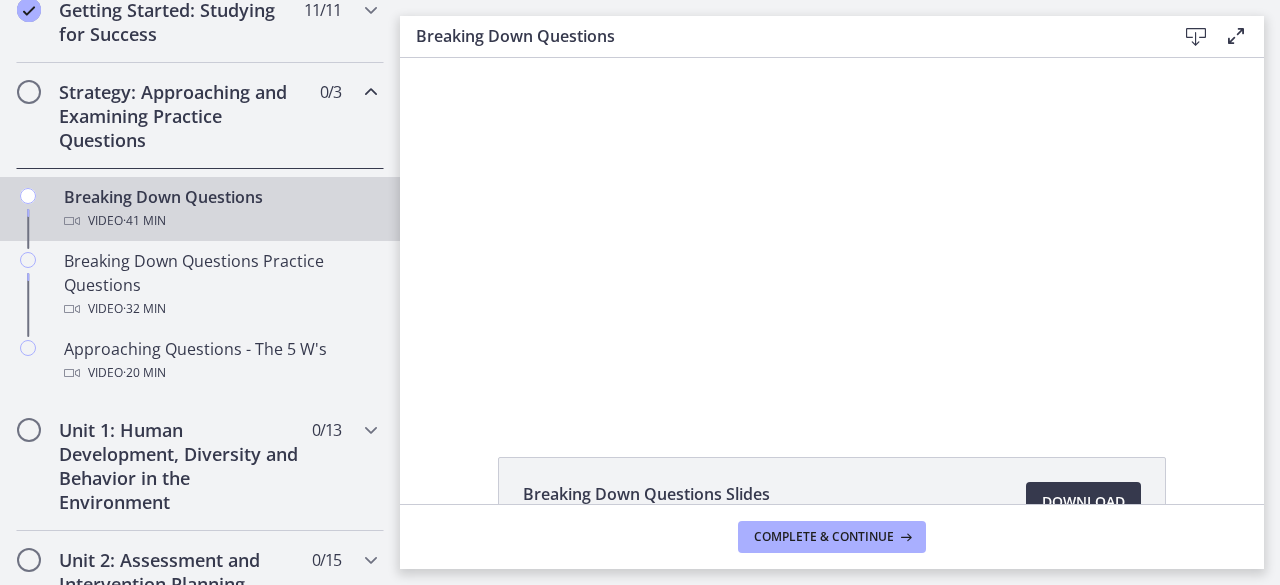 scroll, scrollTop: 0, scrollLeft: 0, axis: both 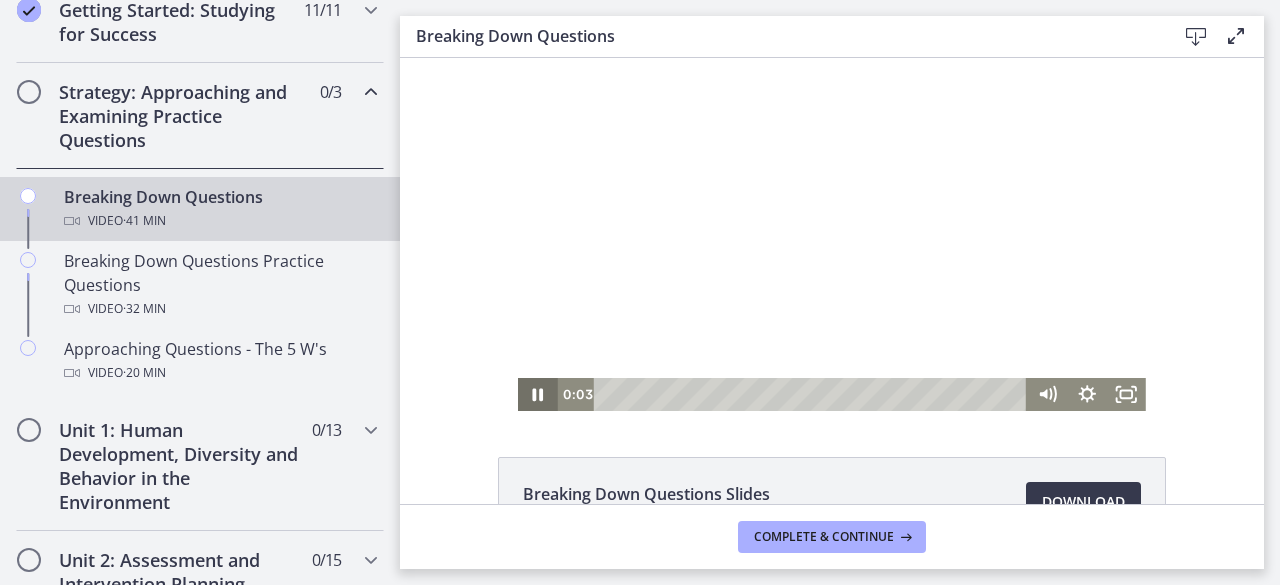 click 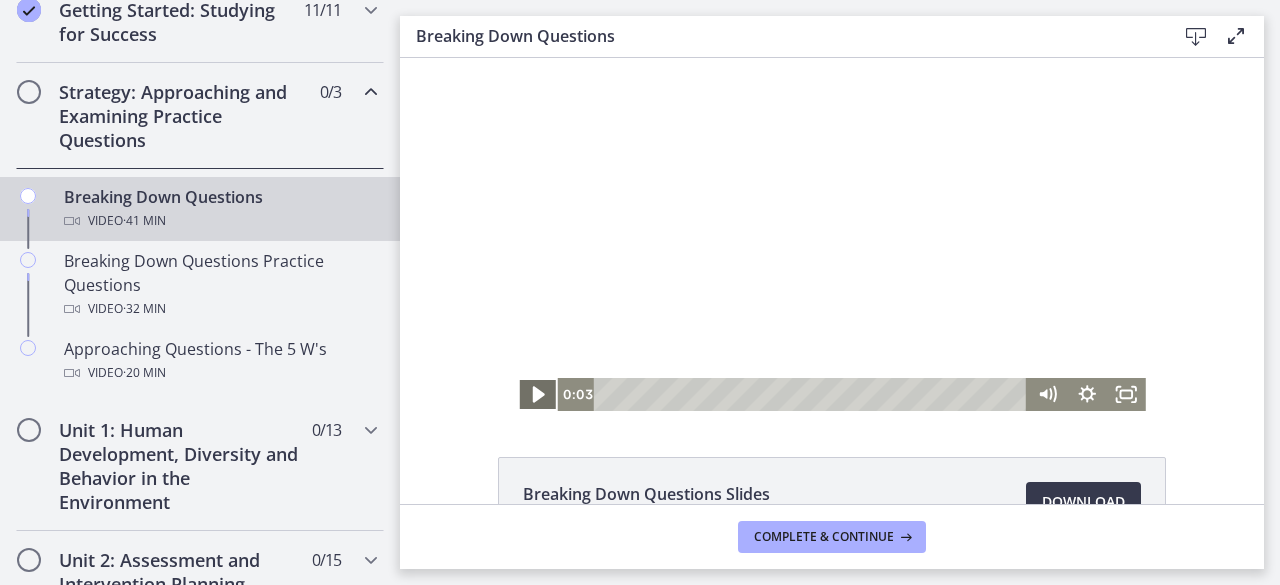 click 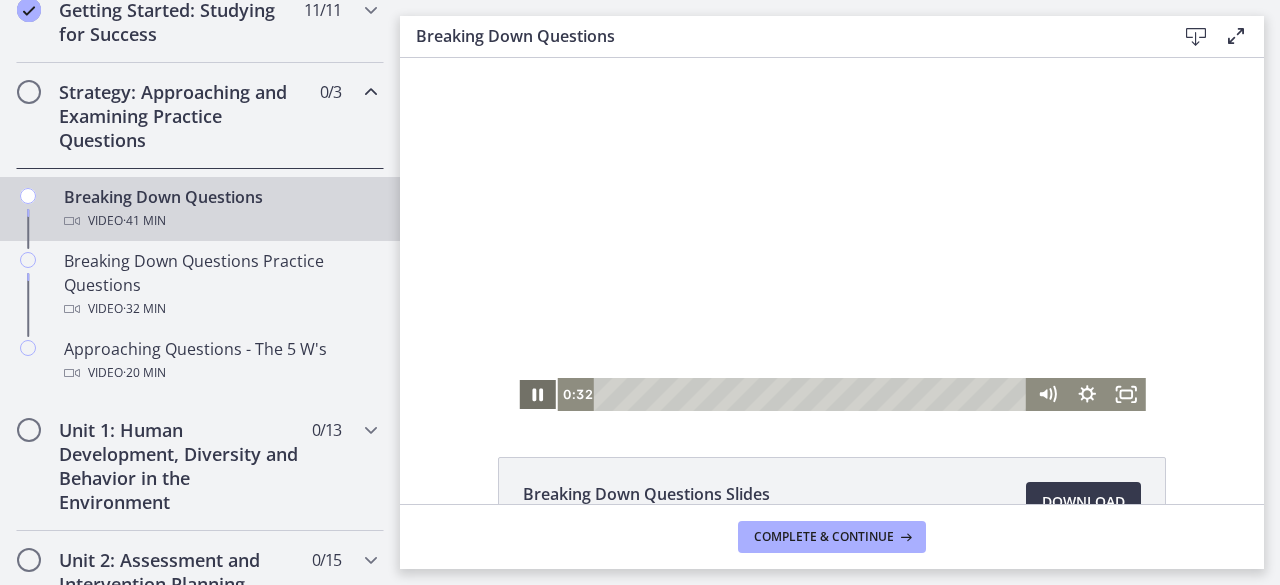 click 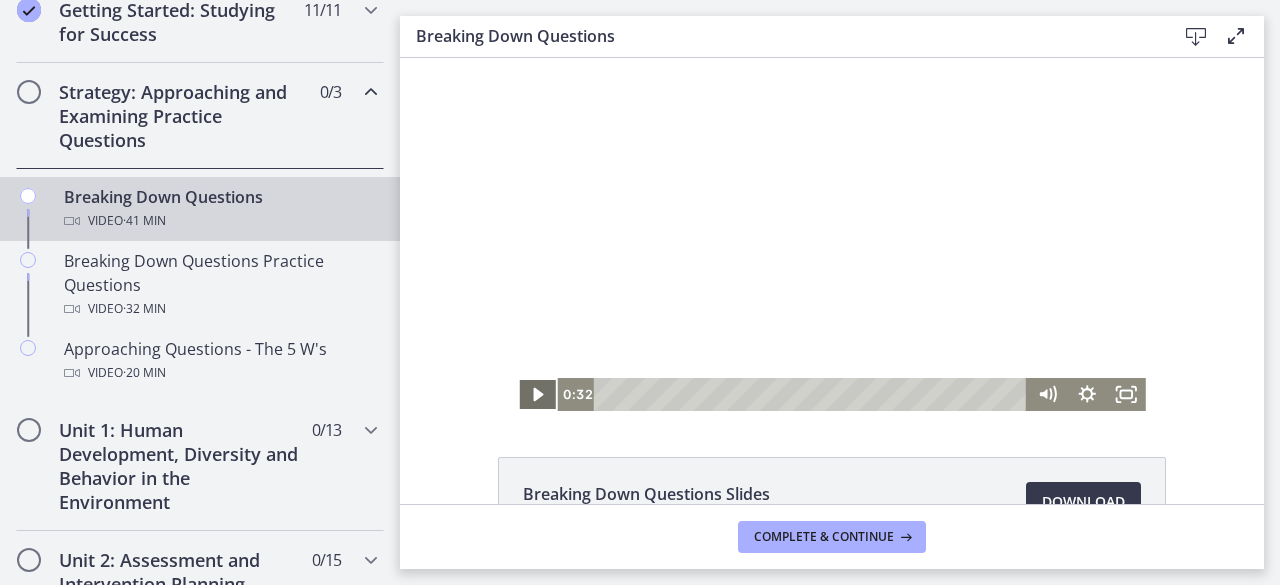 click 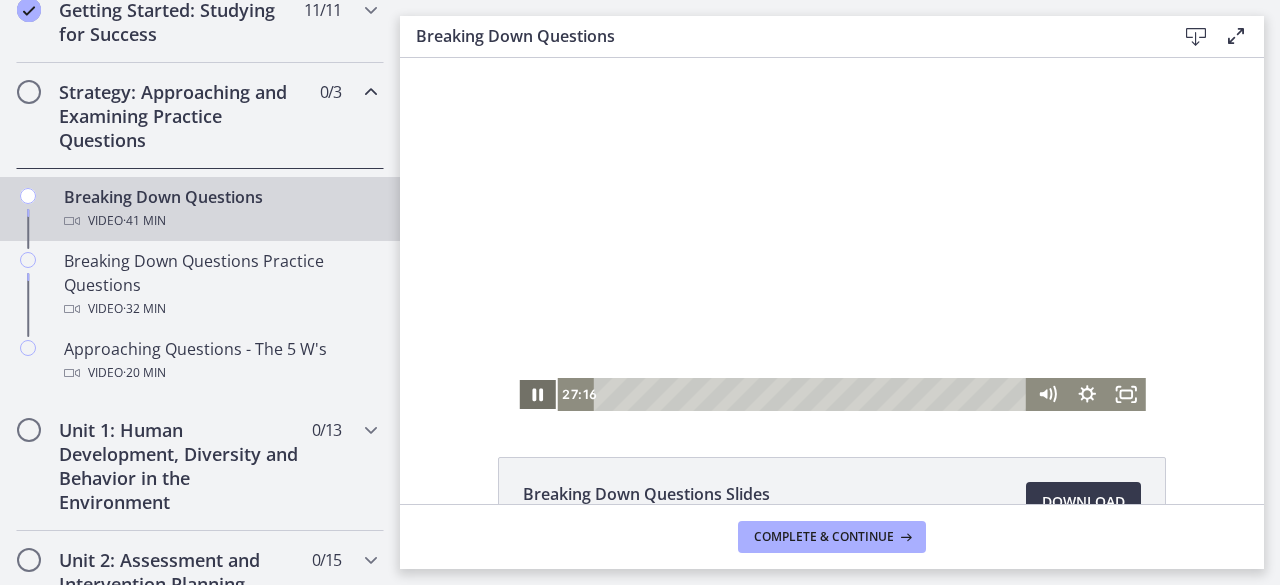 click 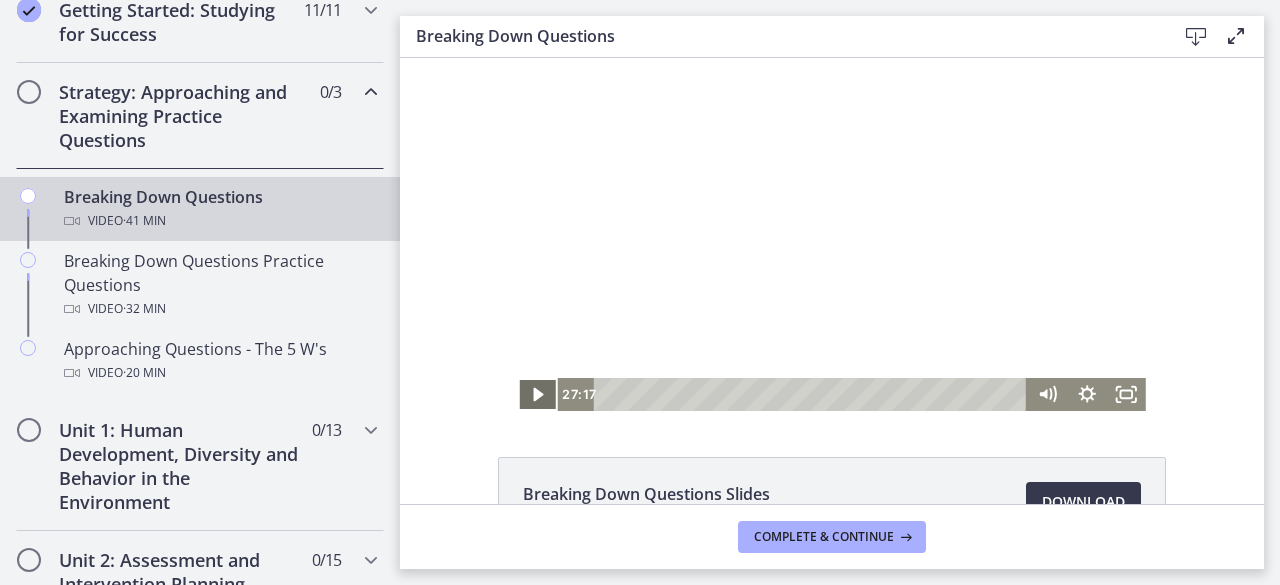 click 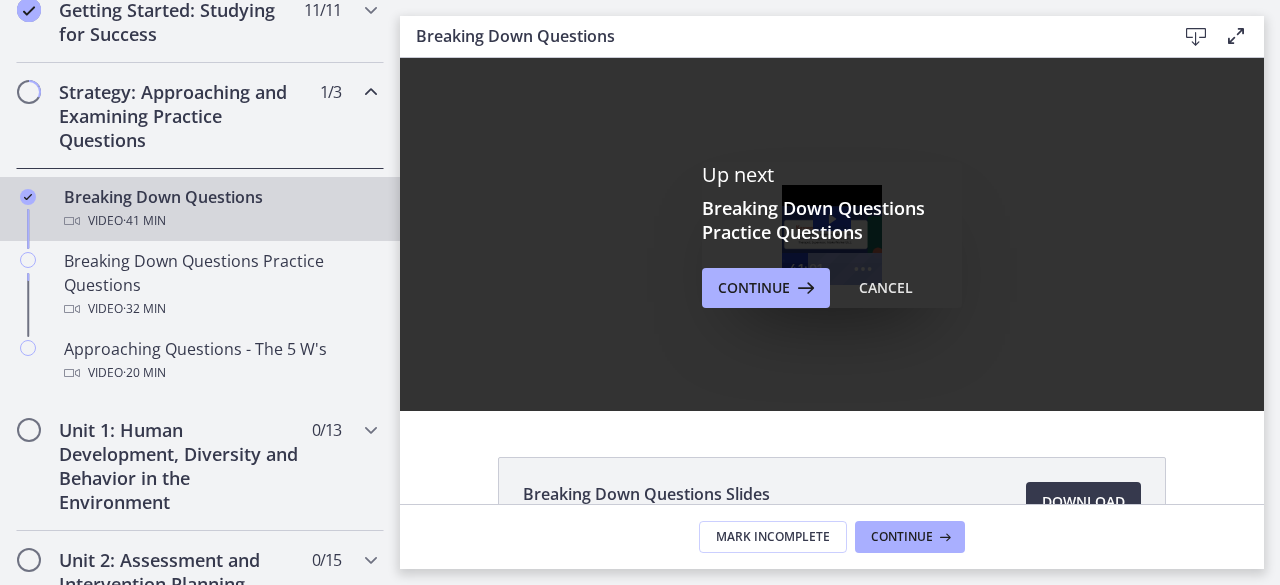 scroll, scrollTop: 0, scrollLeft: 0, axis: both 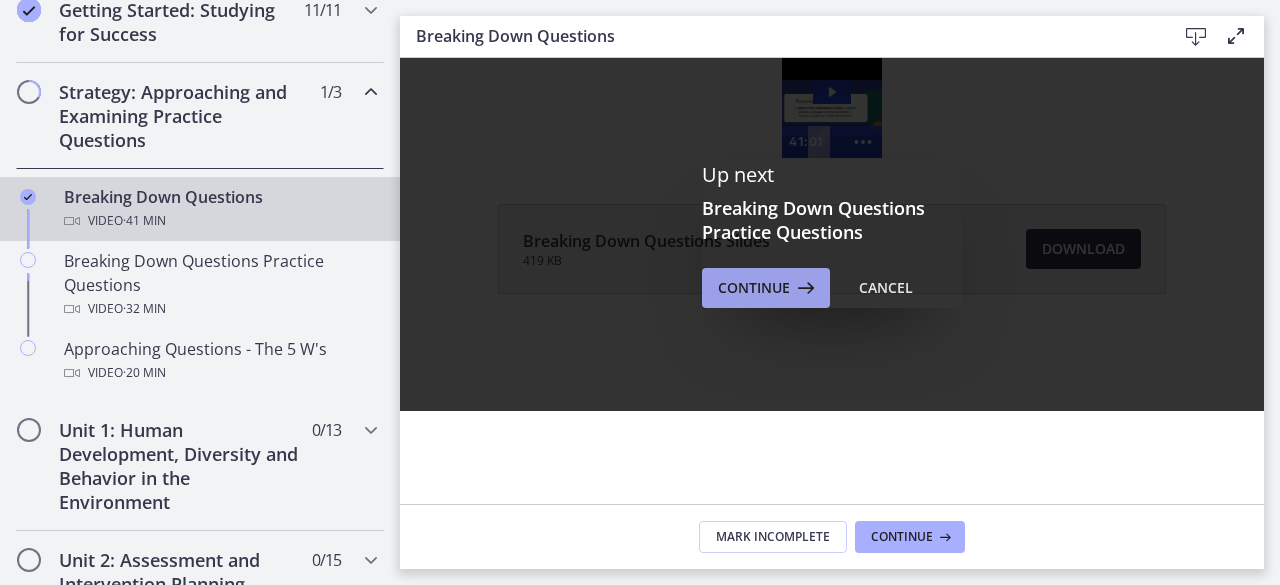 click on "Continue" at bounding box center [754, 288] 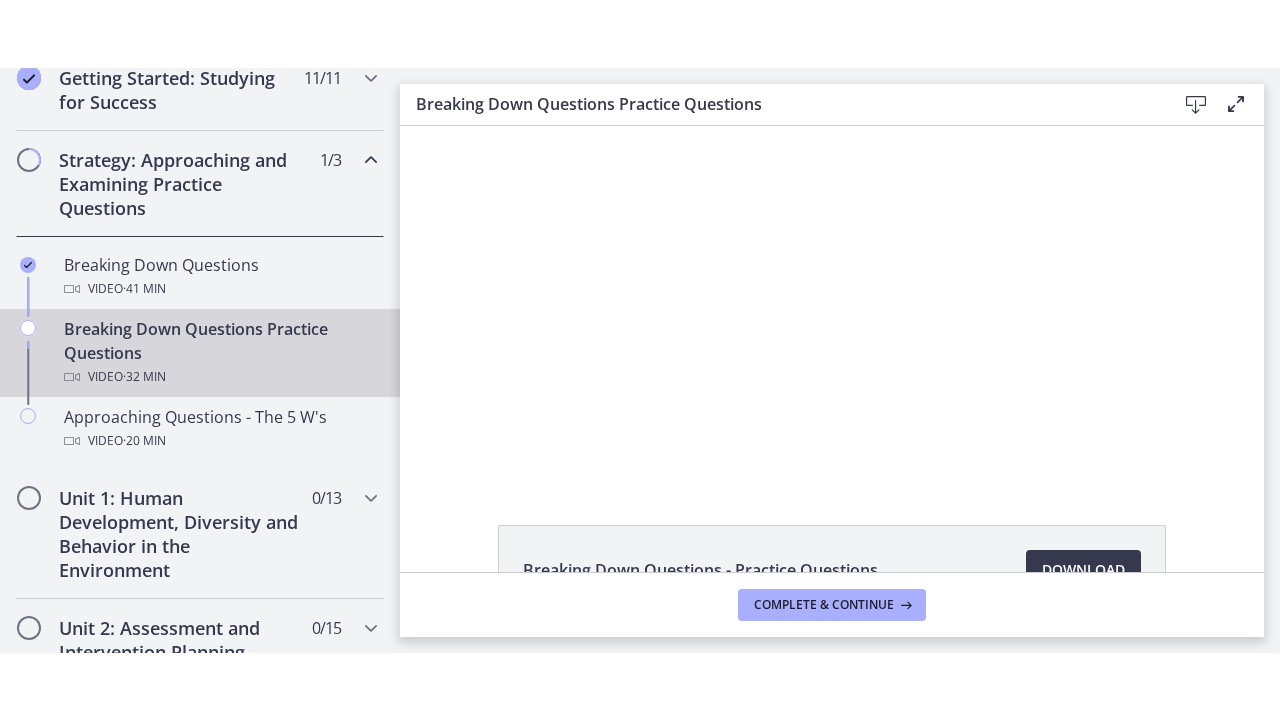 scroll, scrollTop: 0, scrollLeft: 0, axis: both 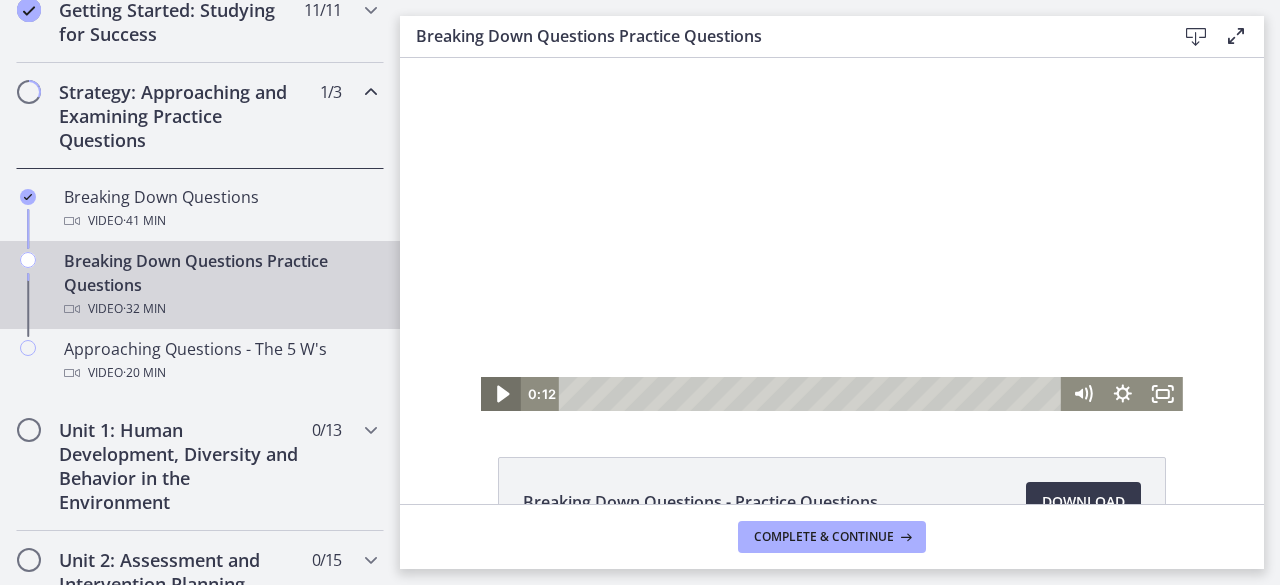 click 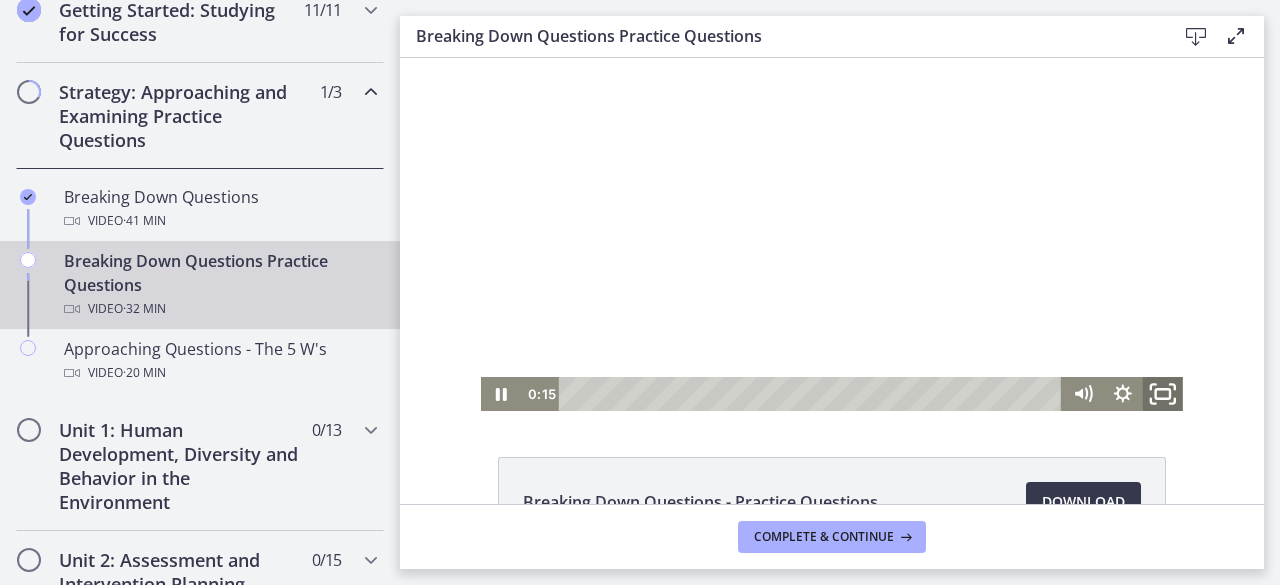 click 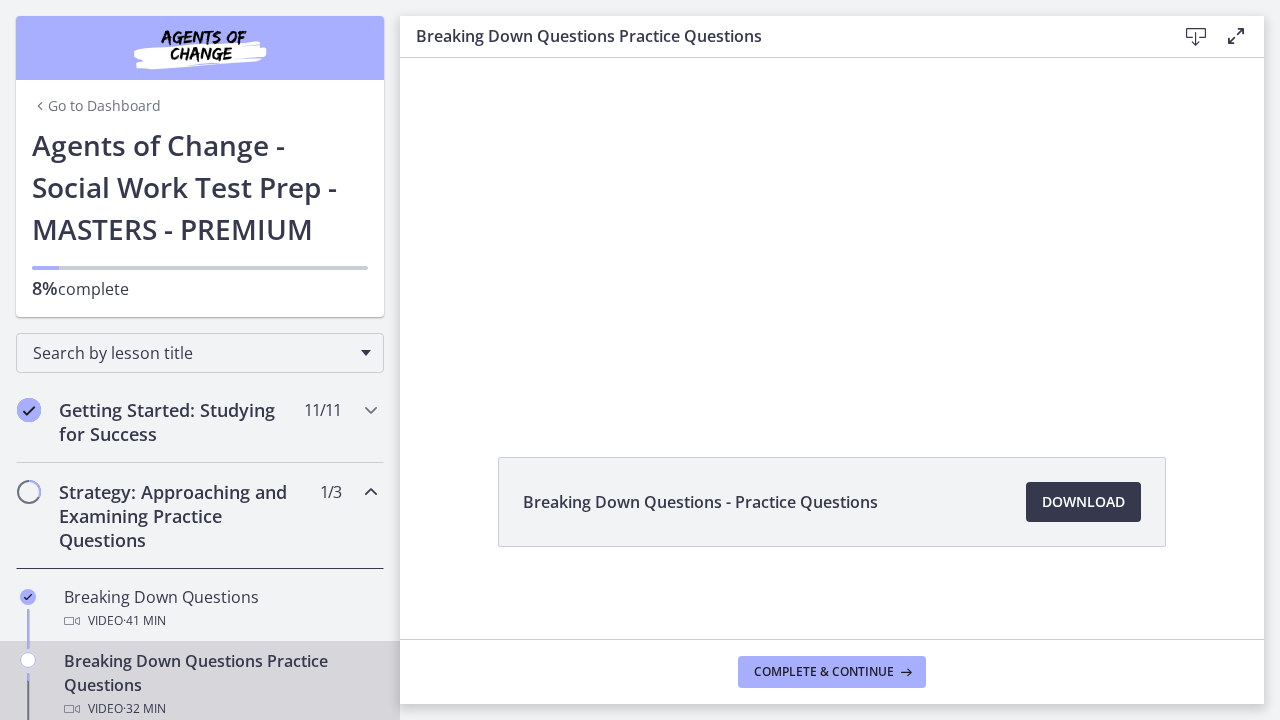 scroll, scrollTop: 0, scrollLeft: 0, axis: both 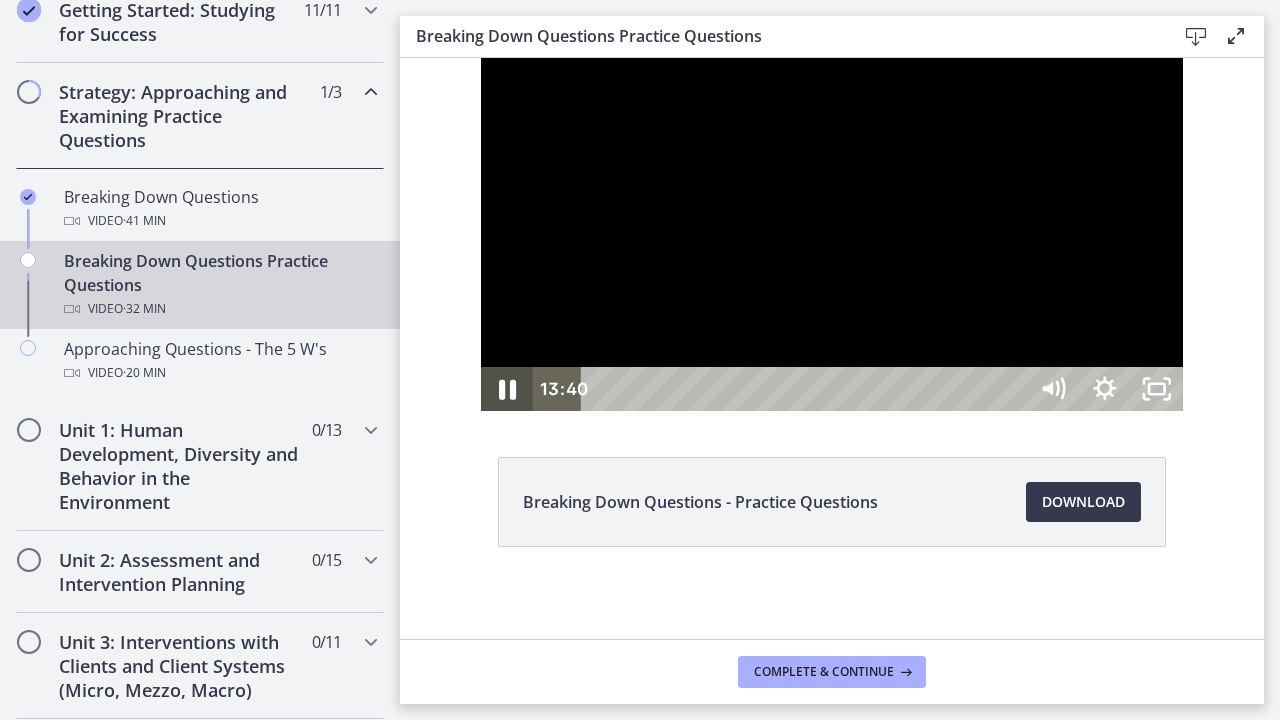 click 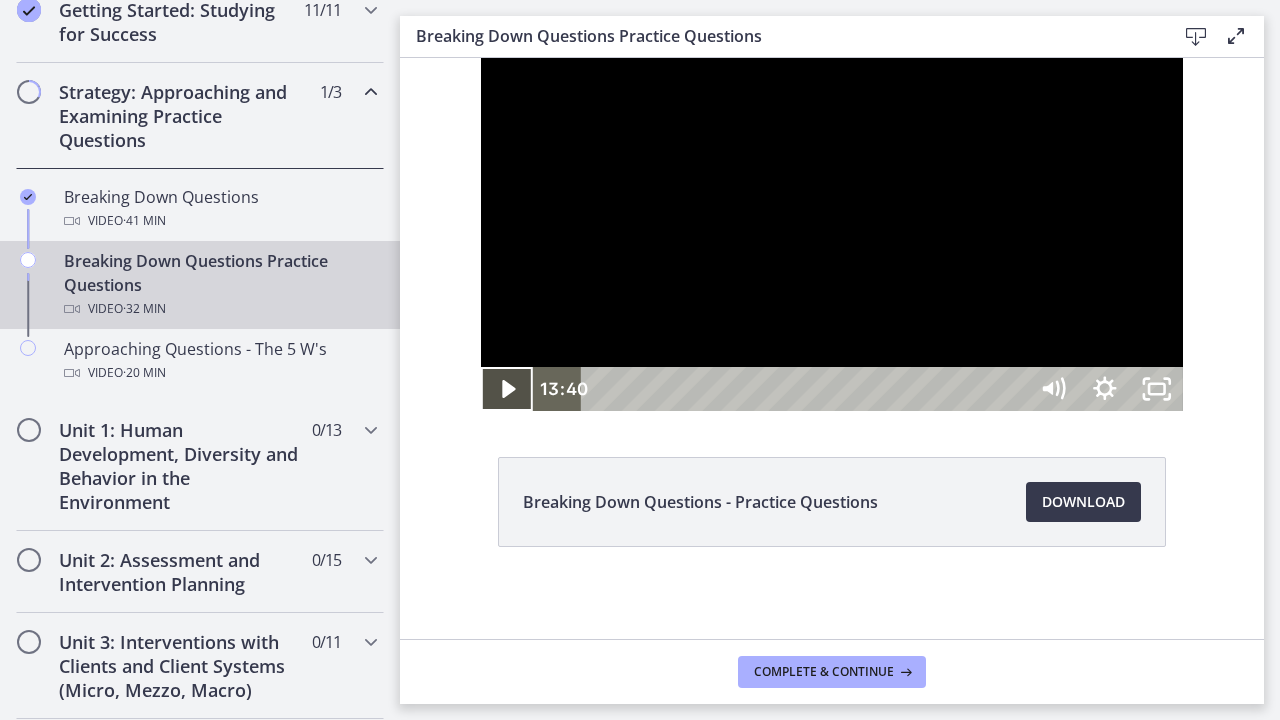 click 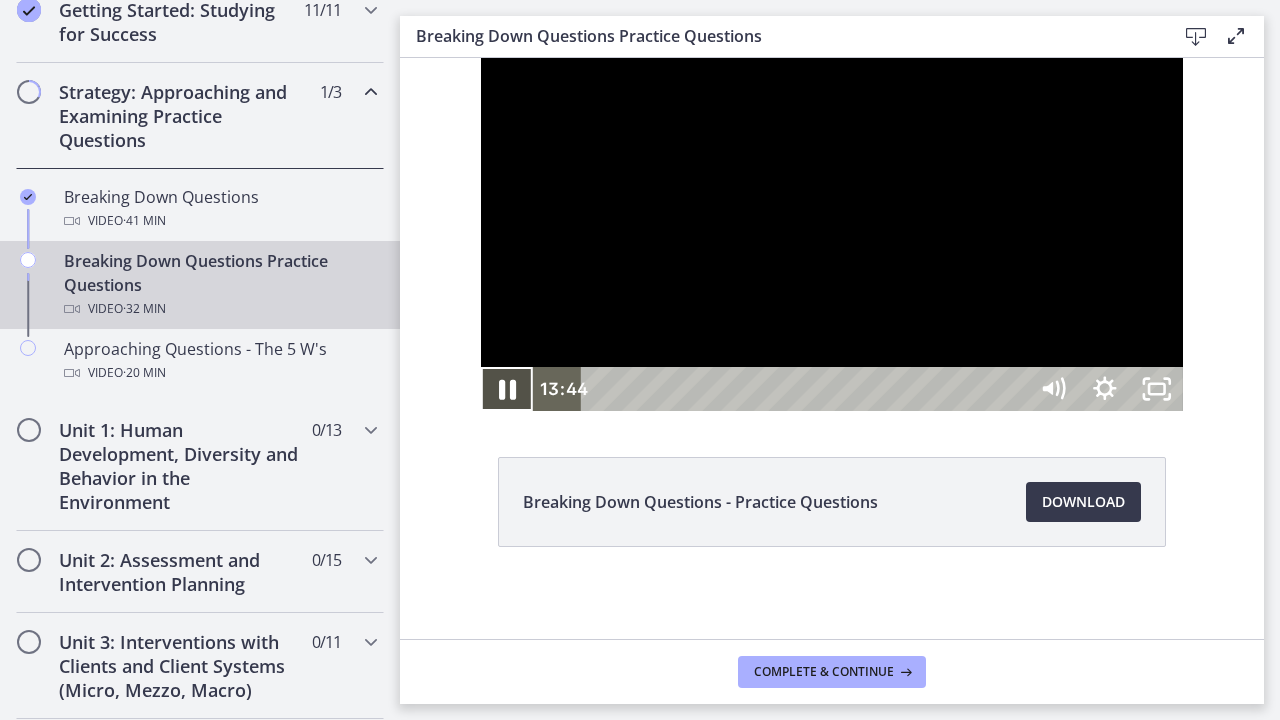 click 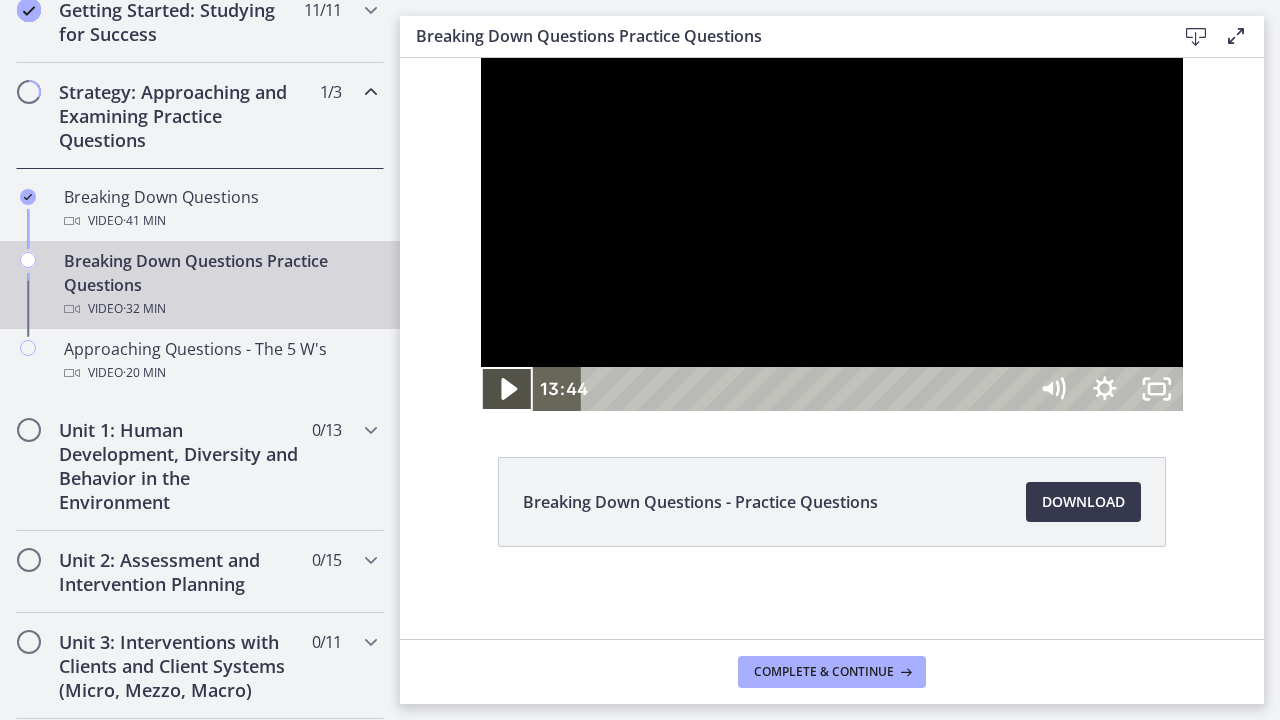 click 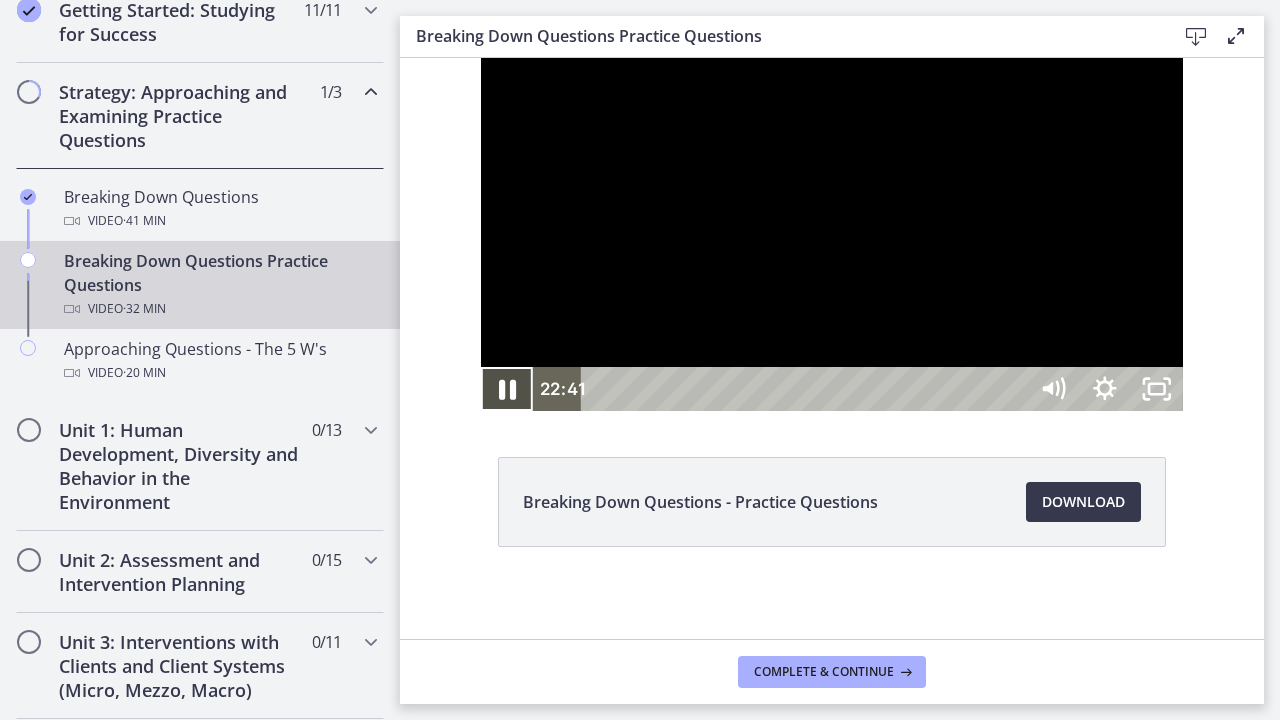 click 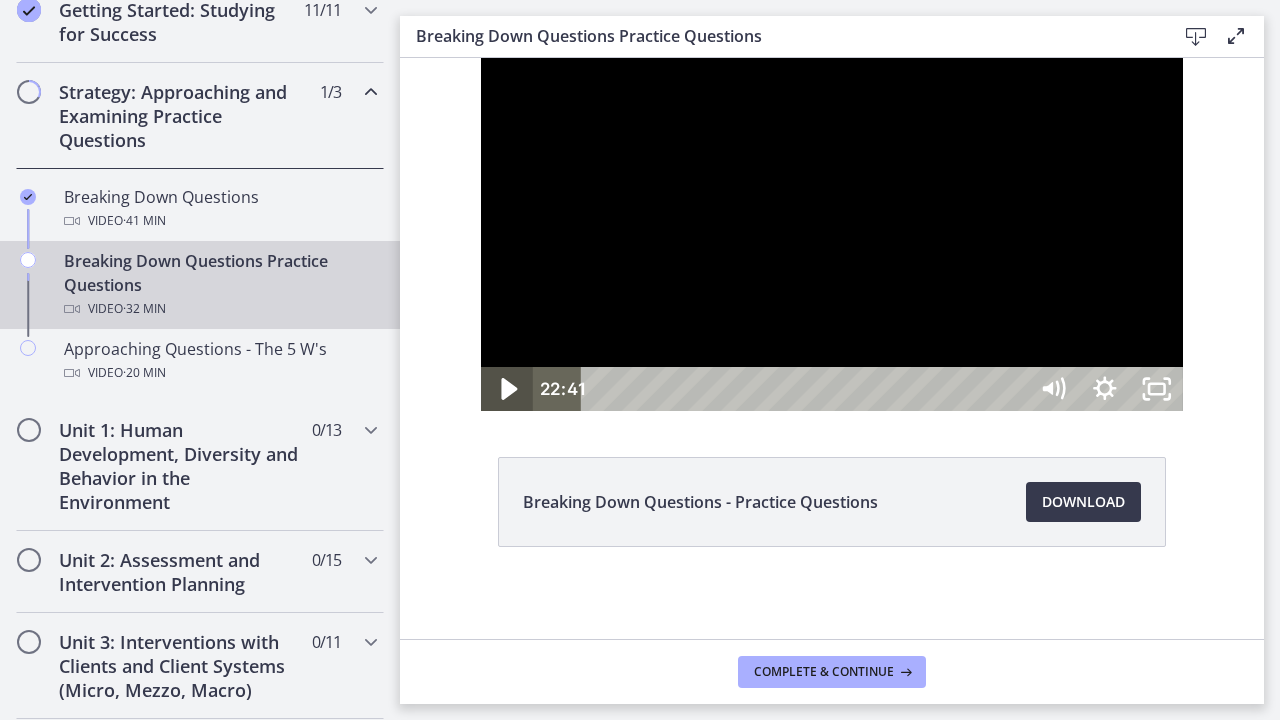 click 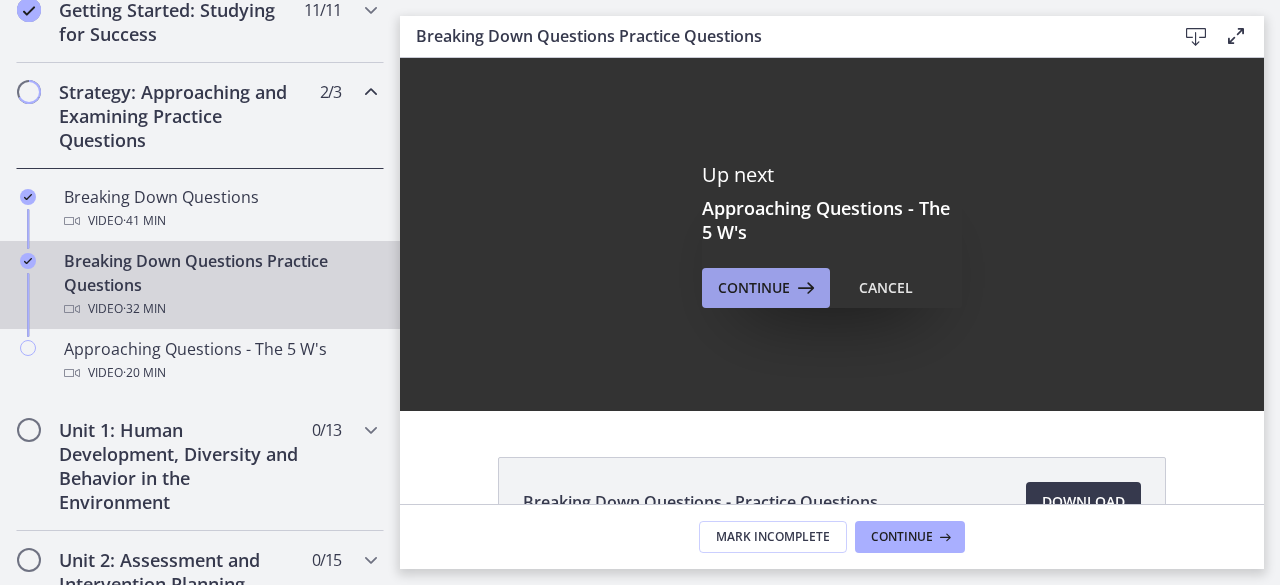 click on "Continue" at bounding box center (754, 288) 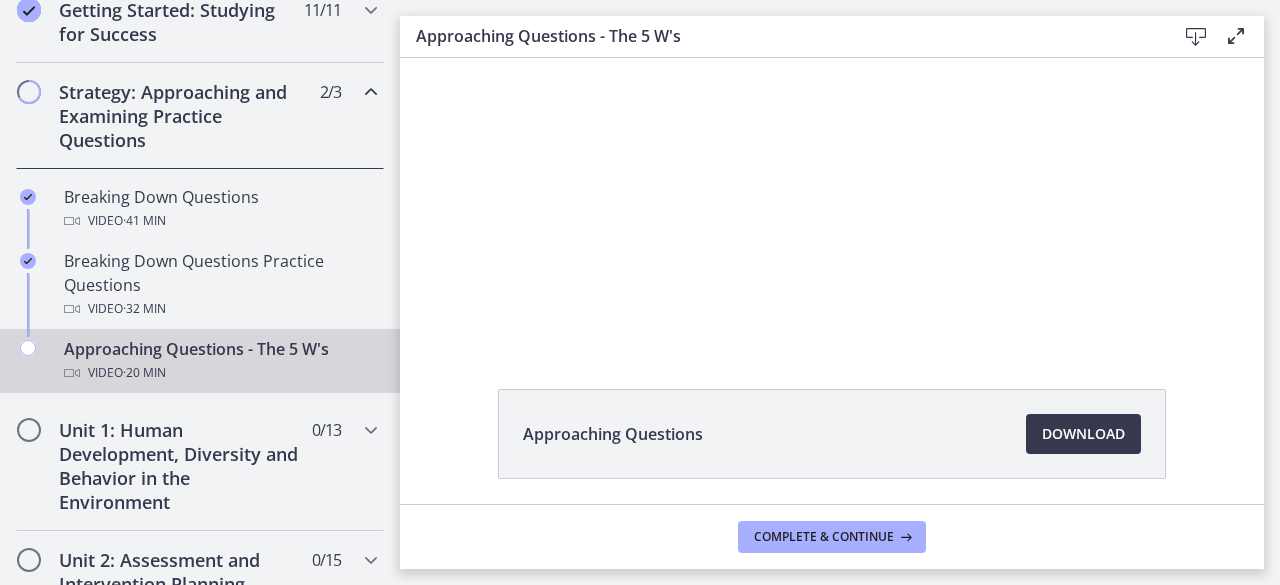 scroll, scrollTop: 100, scrollLeft: 0, axis: vertical 